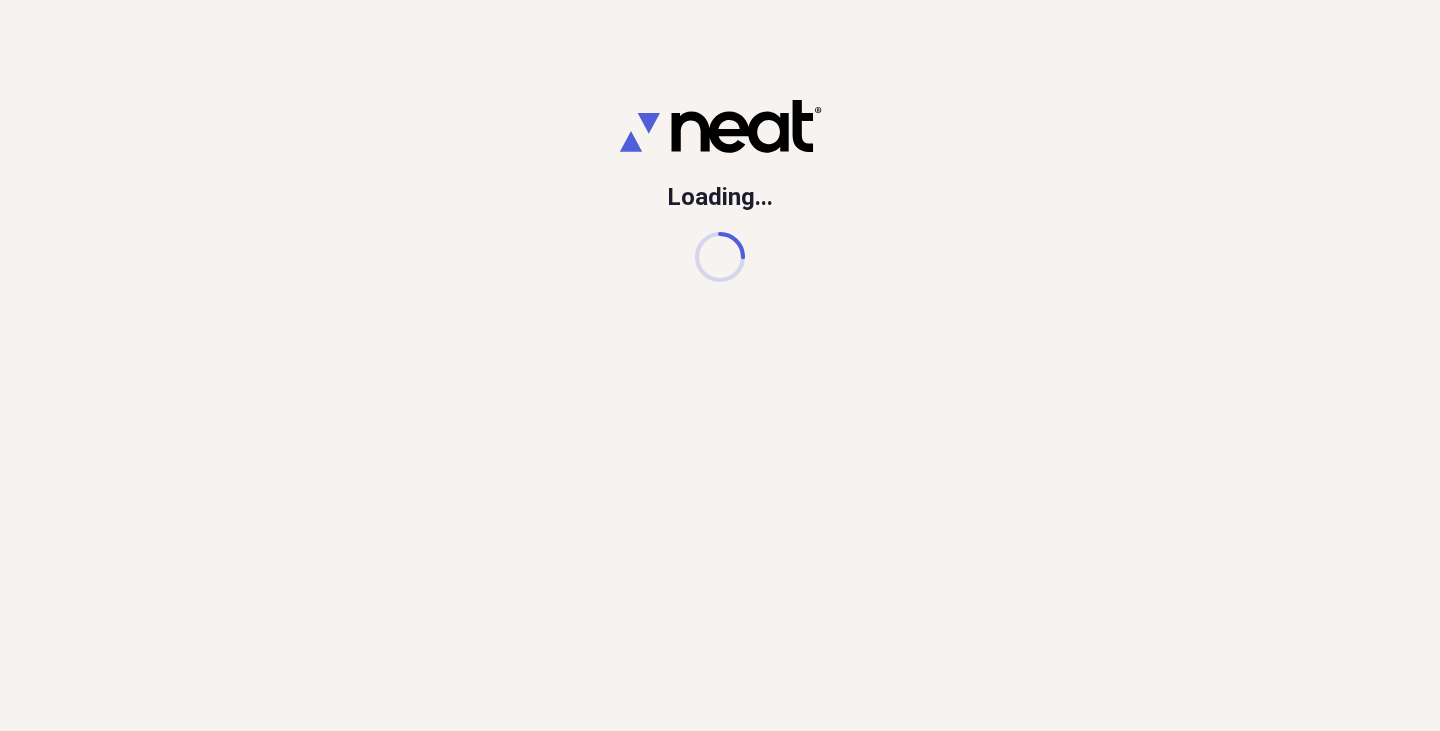scroll, scrollTop: 0, scrollLeft: 0, axis: both 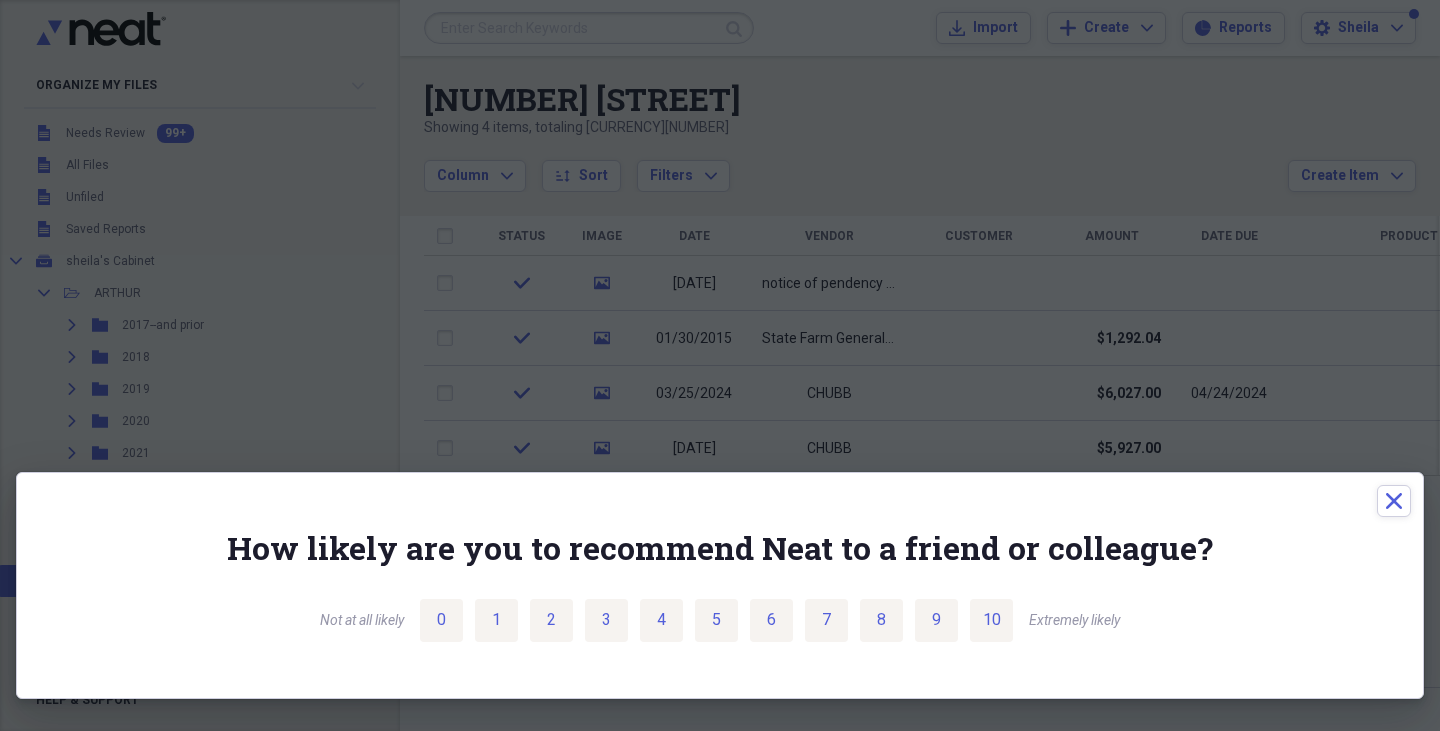 drag, startPoint x: 908, startPoint y: 134, endPoint x: 963, endPoint y: 138, distance: 55.145264 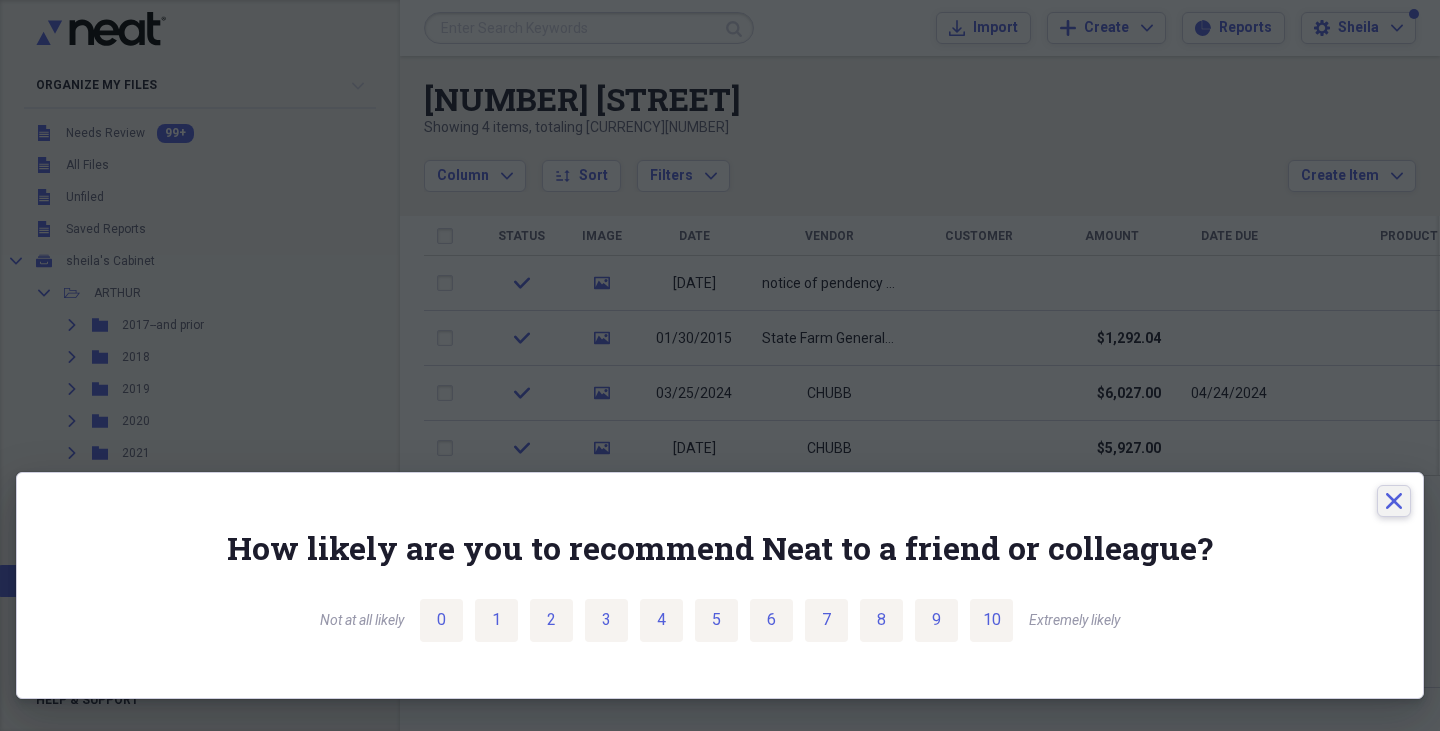 click on "Close" 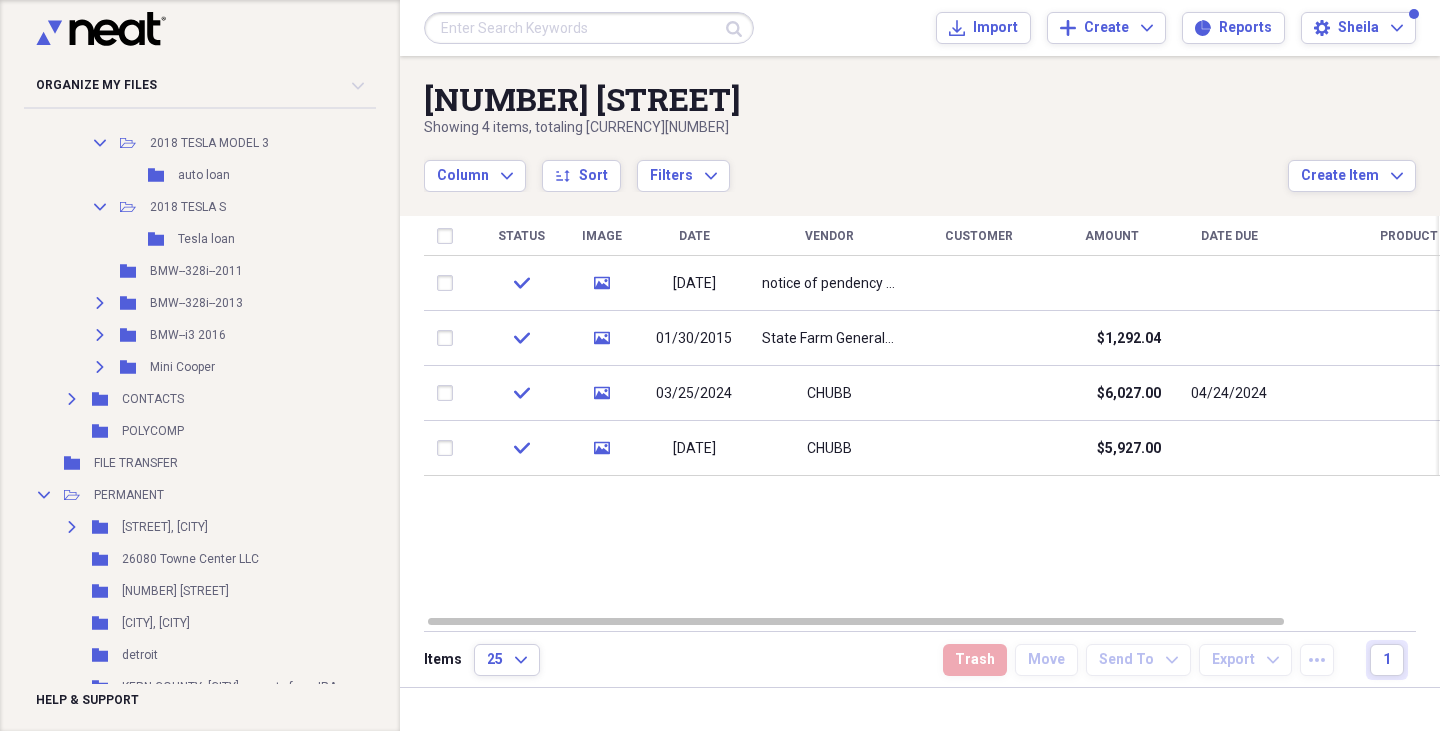 scroll, scrollTop: 2150, scrollLeft: 0, axis: vertical 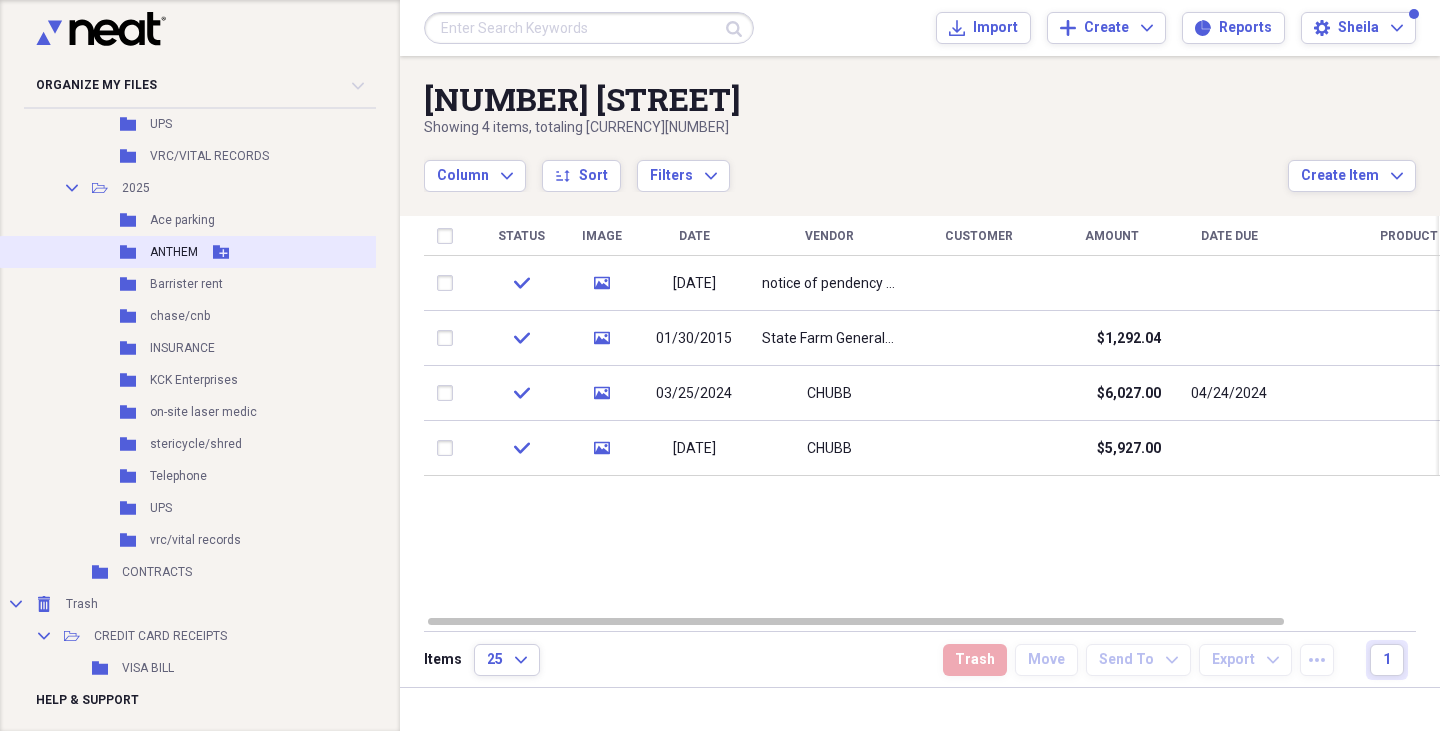 click on "ANTHEM" at bounding box center (174, 252) 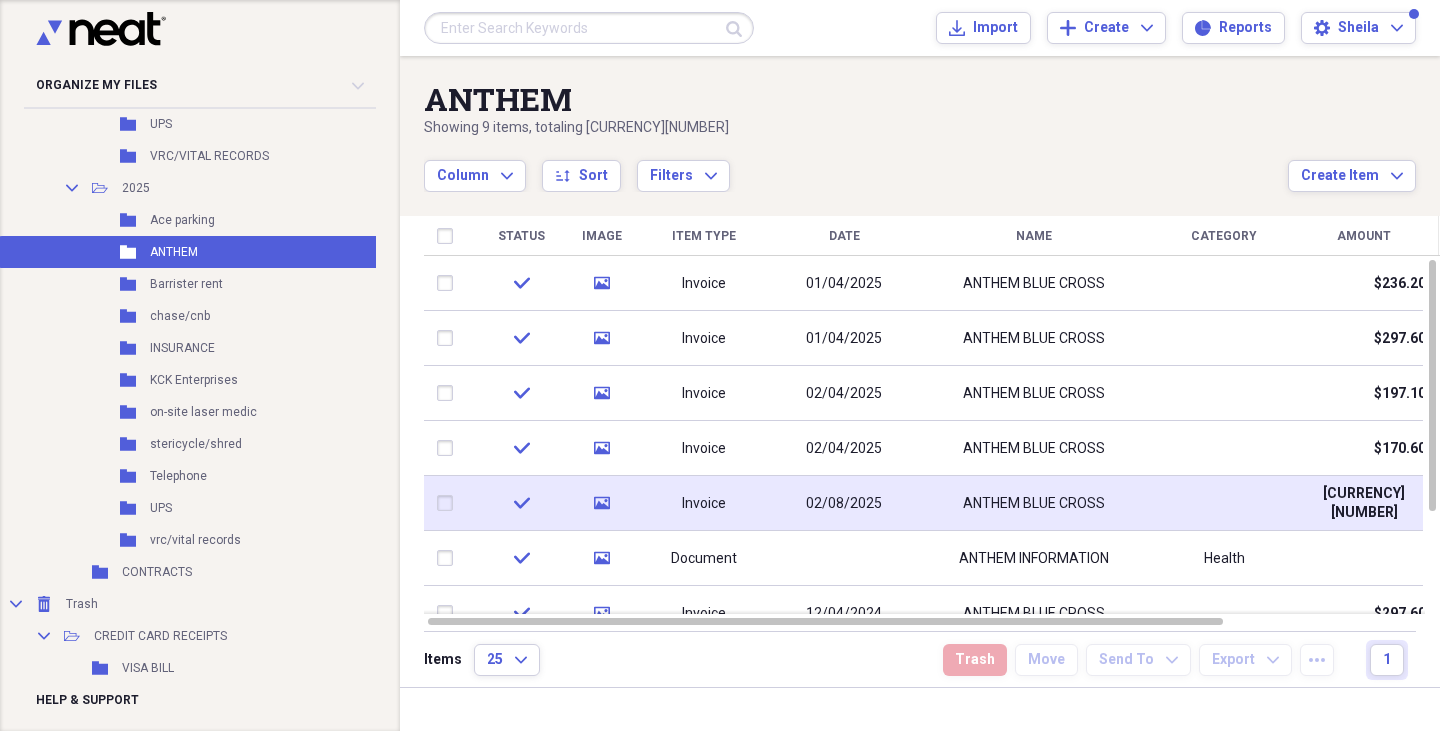 click on "ANTHEM BLUE CROSS" at bounding box center [1034, 504] 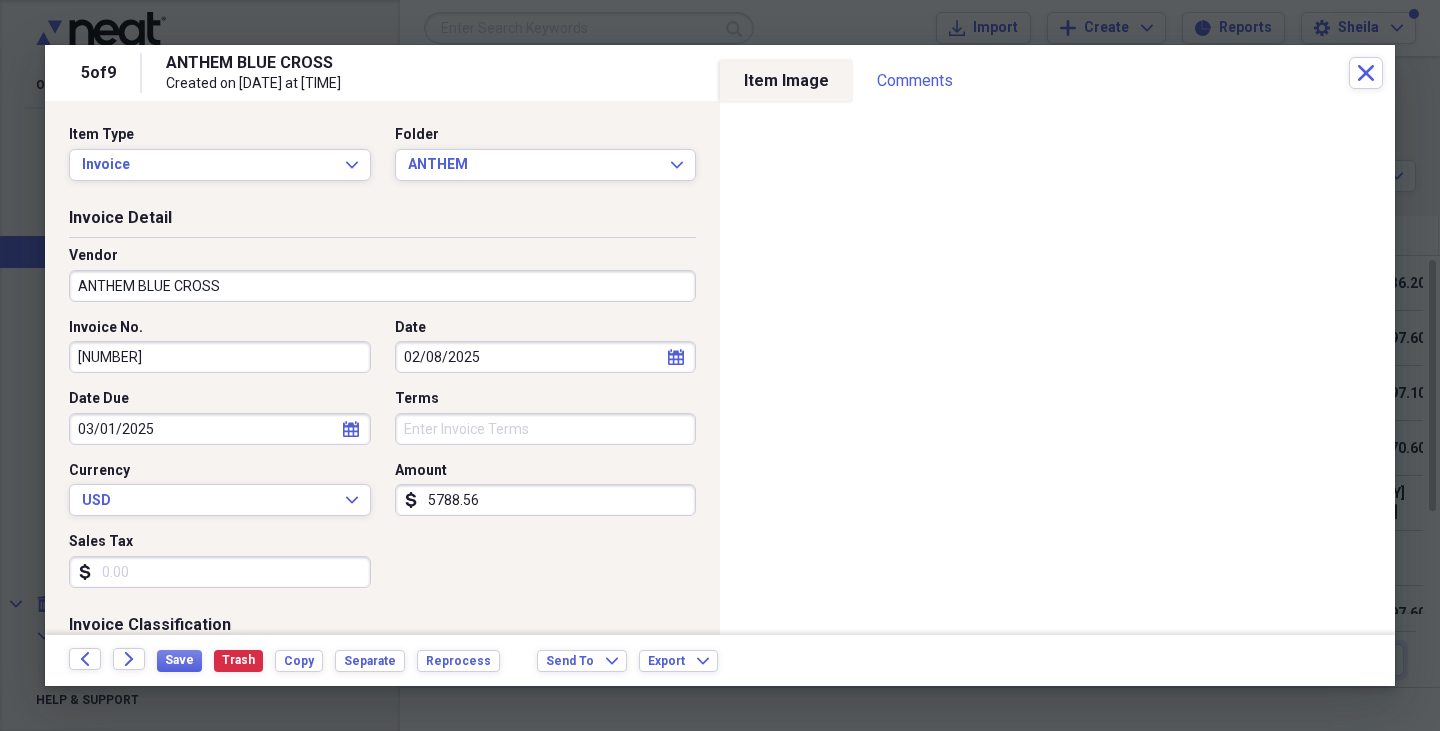 drag, startPoint x: 1035, startPoint y: 58, endPoint x: 1031, endPoint y: 47, distance: 11.7046995 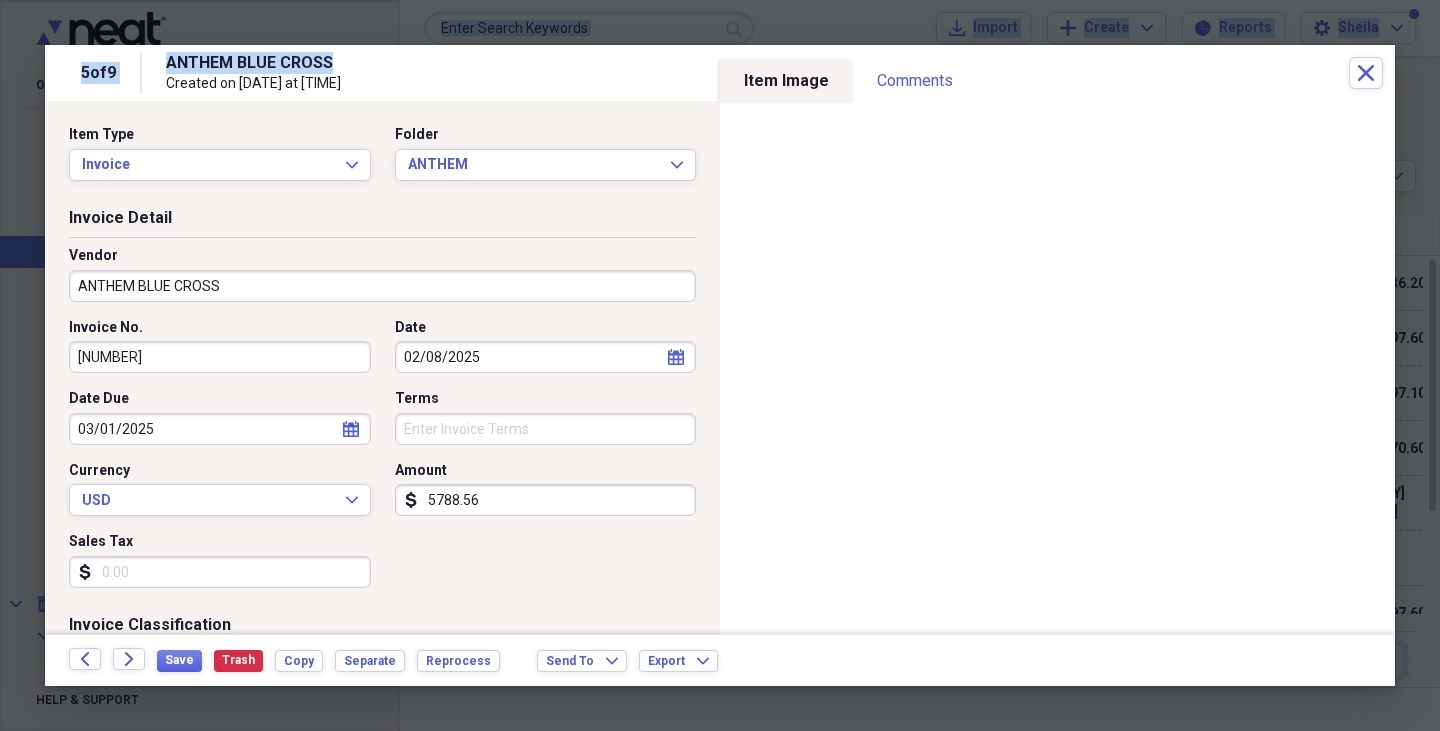 drag, startPoint x: 558, startPoint y: 56, endPoint x: 594, endPoint y: -3, distance: 69.115845 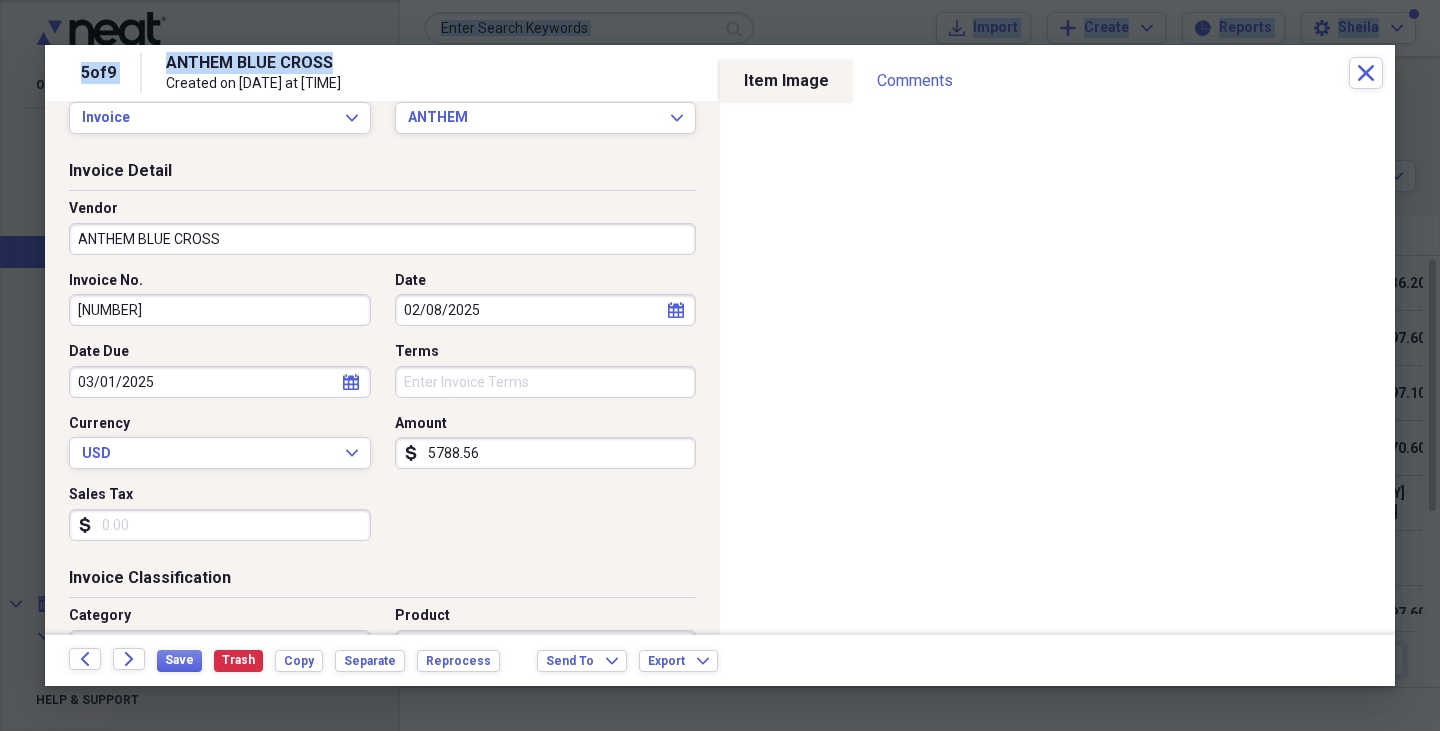 scroll, scrollTop: 0, scrollLeft: 0, axis: both 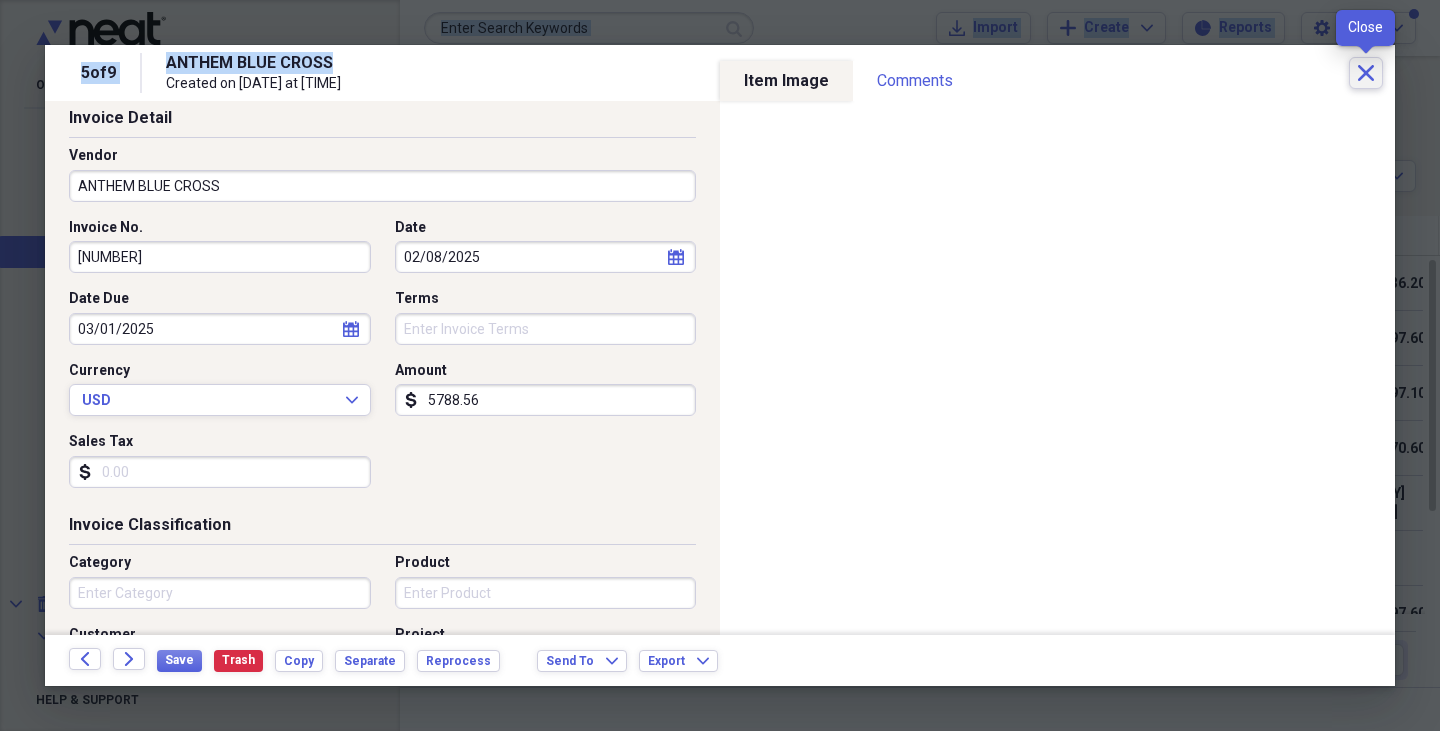 click on "Close" at bounding box center (1366, 73) 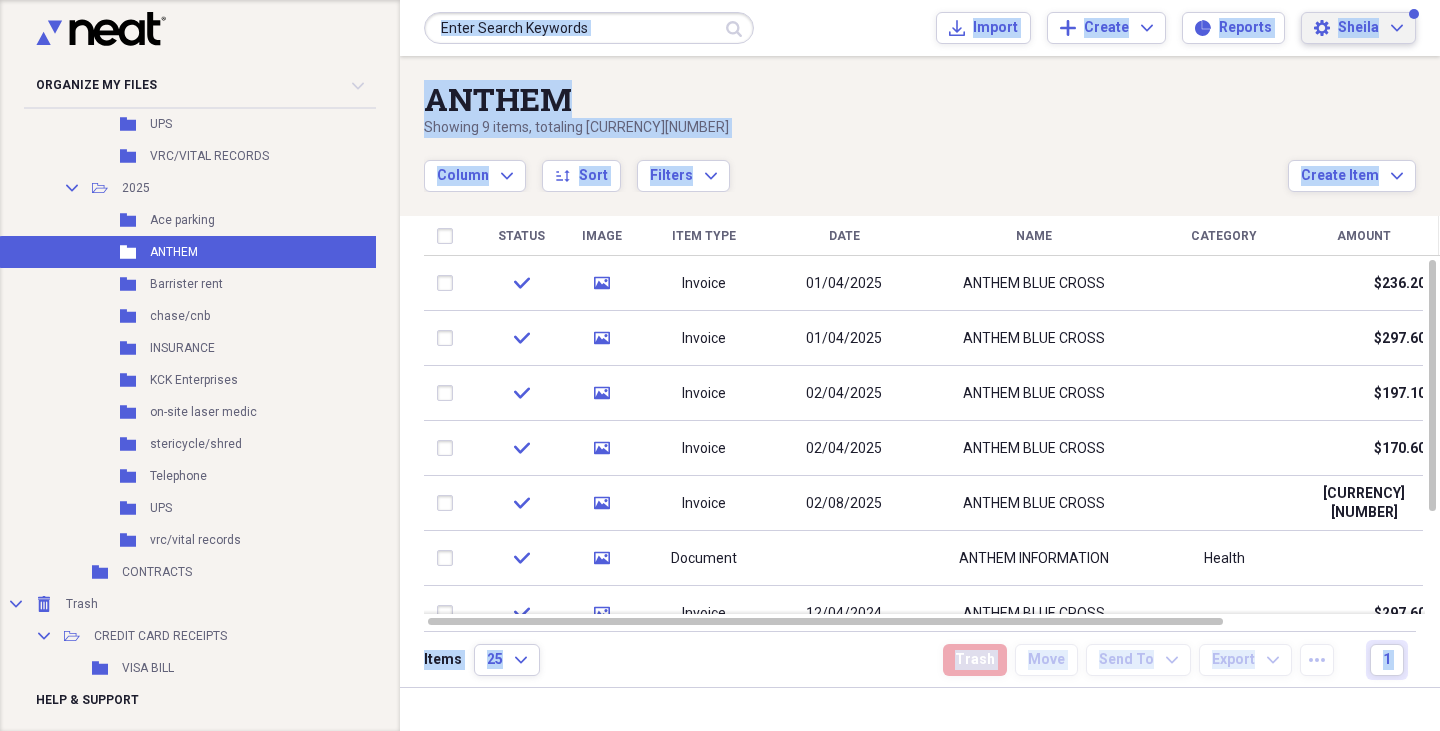 click on "sheila" at bounding box center [1358, 28] 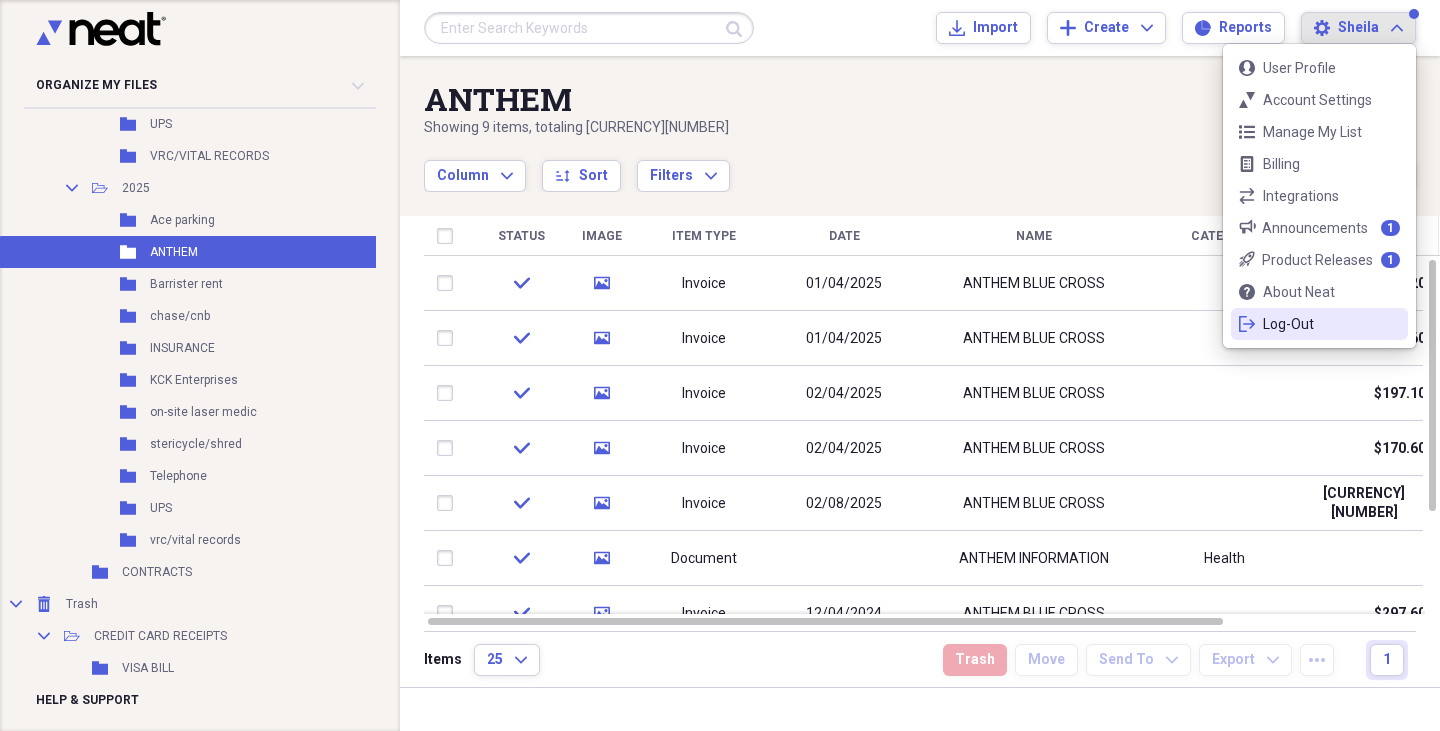 click on "user User Profile neat-ticks Account Settings list Manage My List bill Billing exchange Integrations bullhorn Announcements 1 rocket-launch-outline Product Releases 1 support About Neat logout Log-Out" at bounding box center (1319, 196) 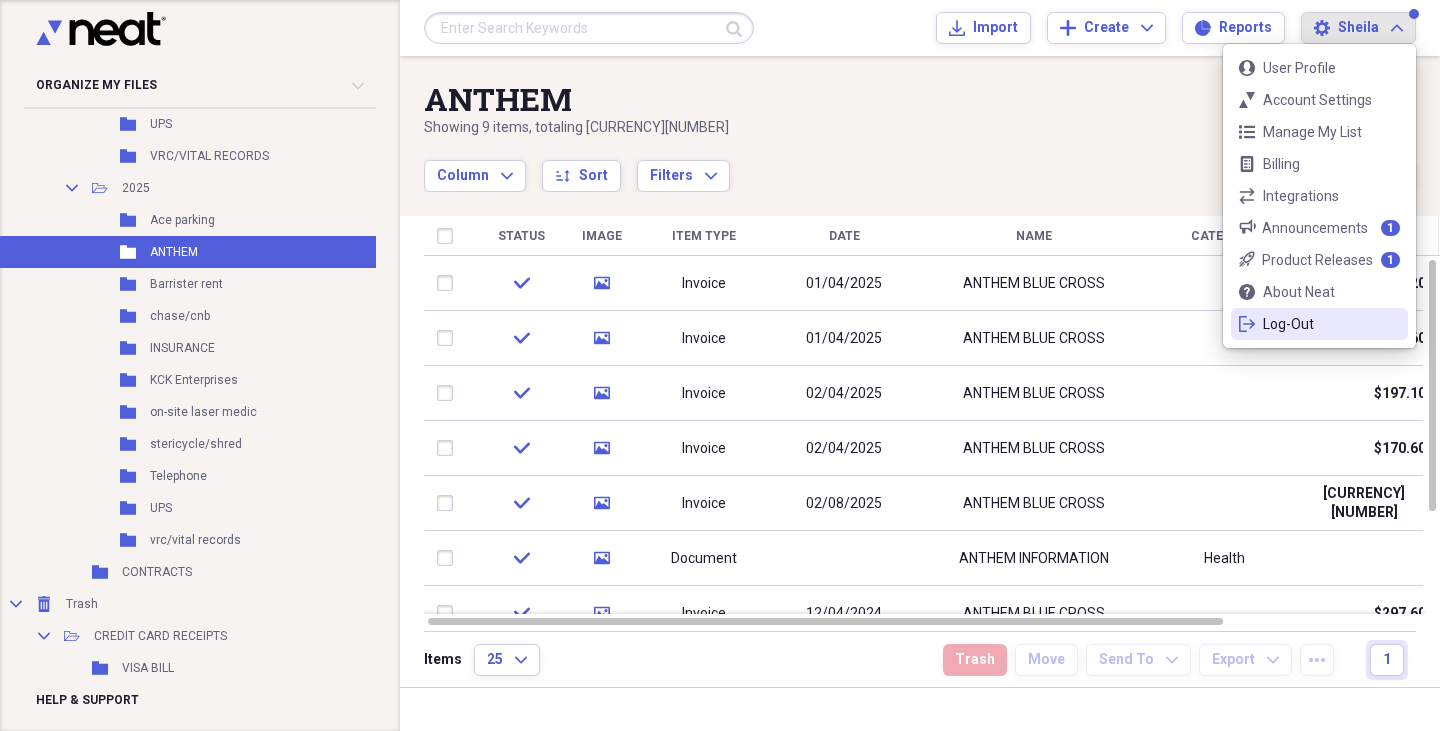 click on "Log-Out" at bounding box center [1319, 324] 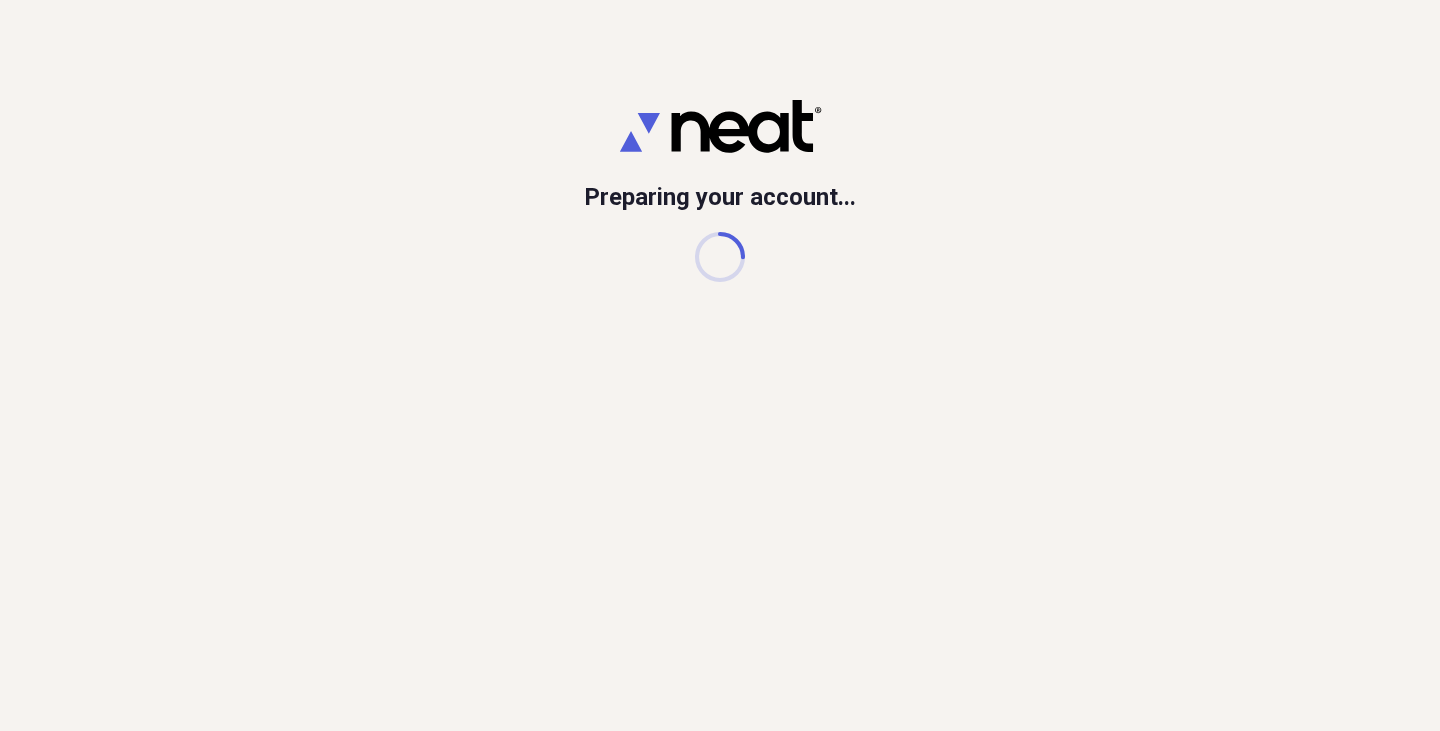 scroll, scrollTop: 0, scrollLeft: 0, axis: both 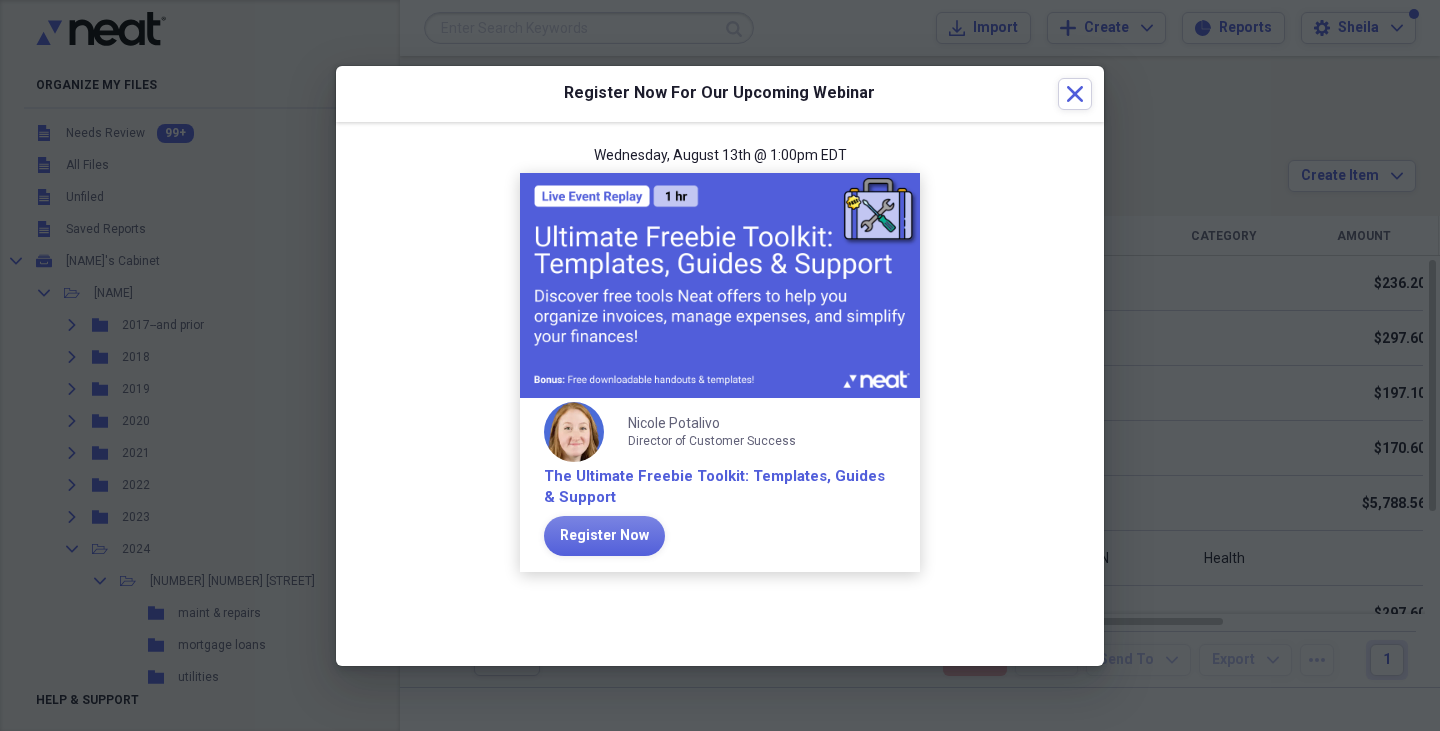 click on "Wednesday, August 13th @ 1:00pm EDT Nicole Potalivo Director of Customer Success The Ultimate Freebie Toolkit: Templates, Guides & Support Register Now" at bounding box center (720, 370) 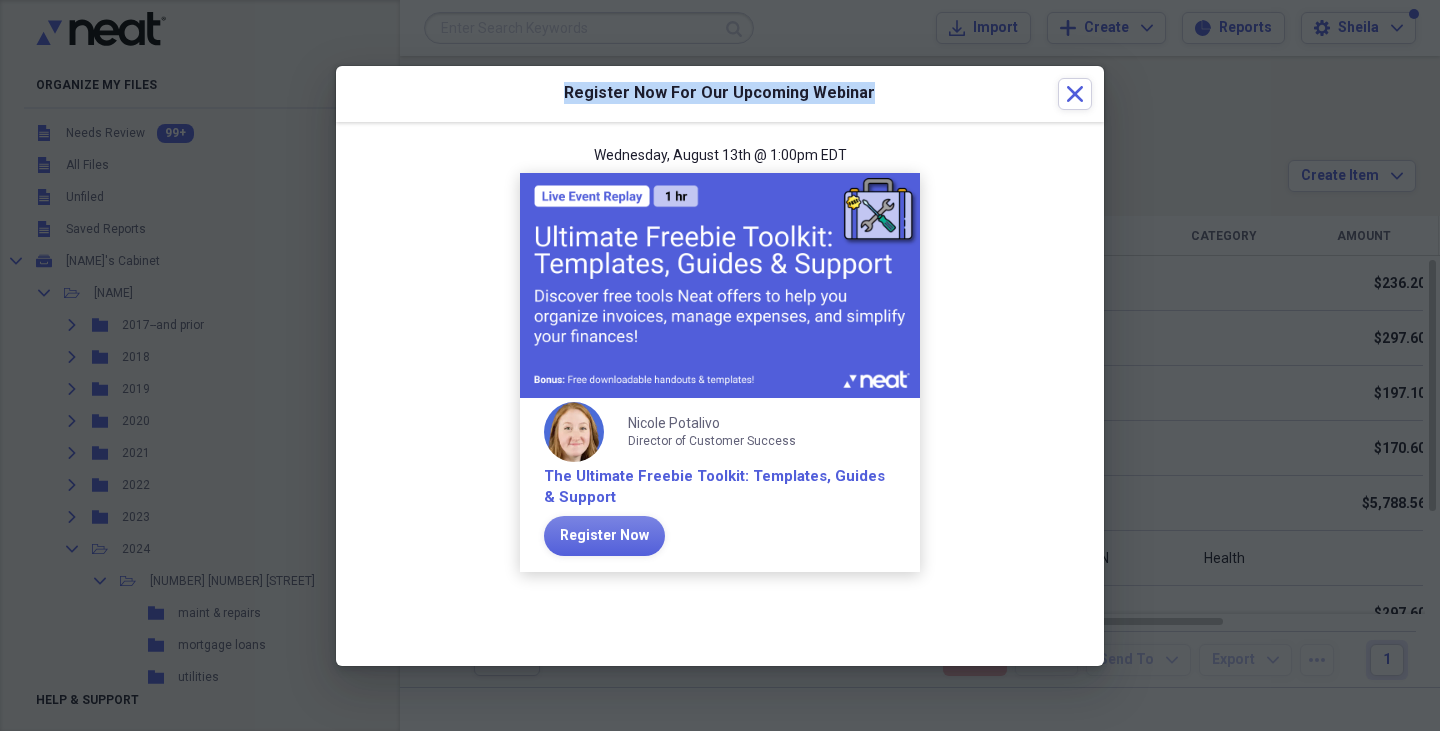 drag, startPoint x: 502, startPoint y: 98, endPoint x: 451, endPoint y: 126, distance: 58.18075 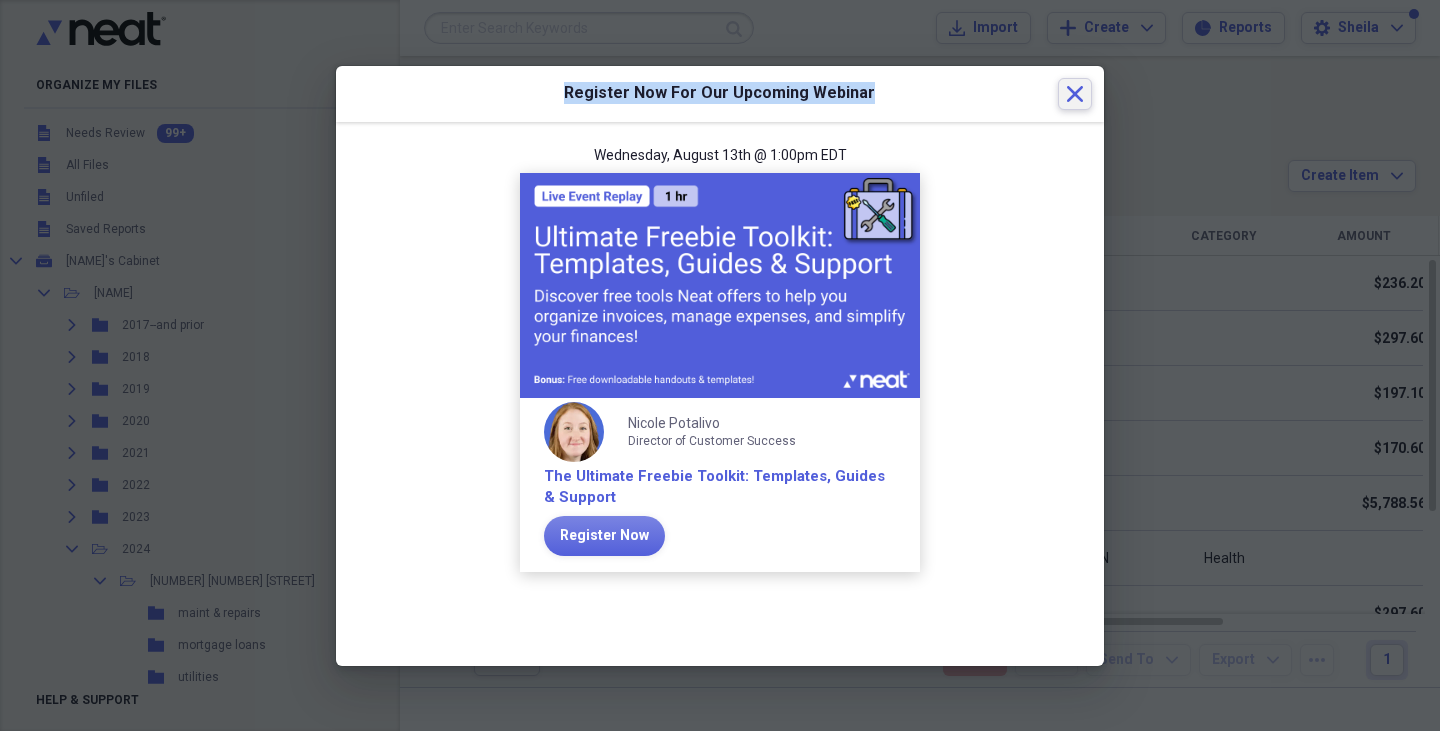 click on "Close" at bounding box center (1075, 94) 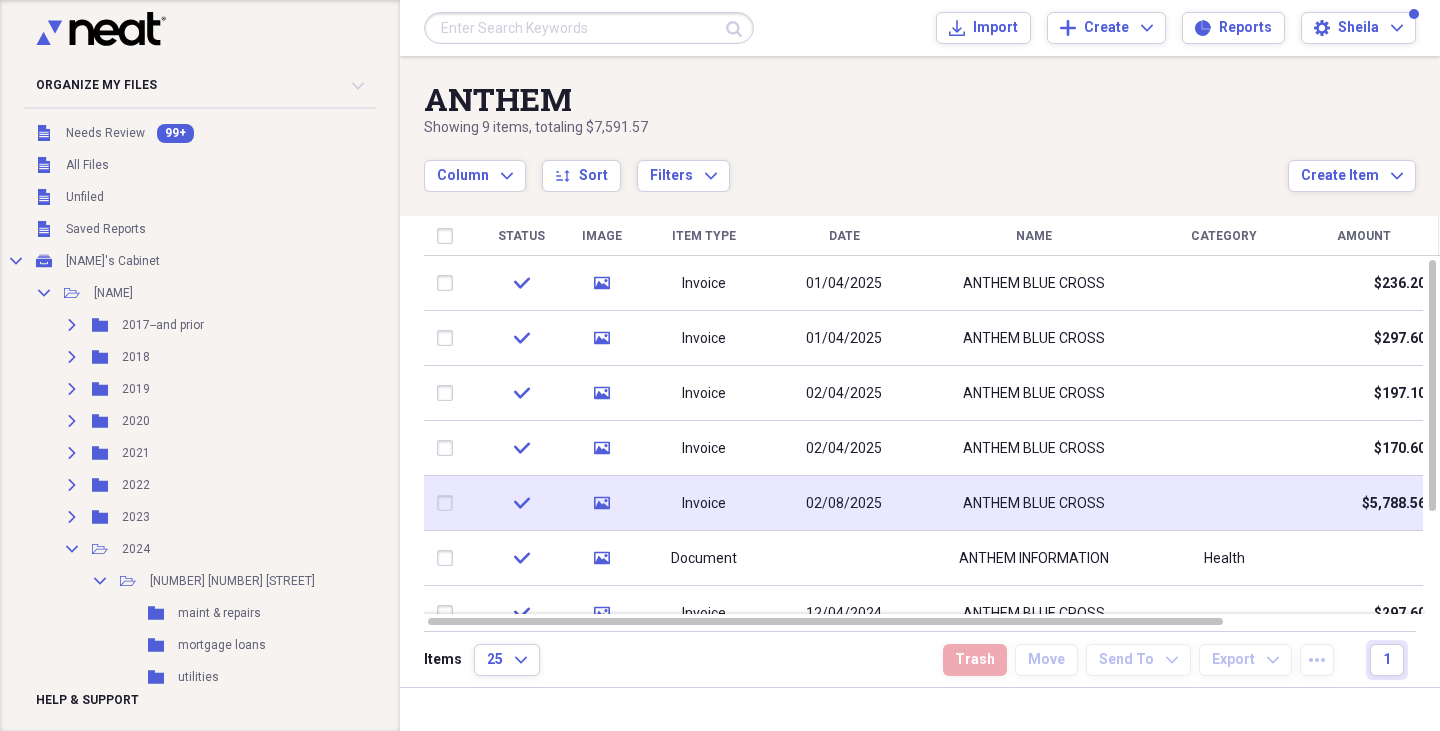 click on "[CURRENCY][NUMBER]" at bounding box center (1394, 504) 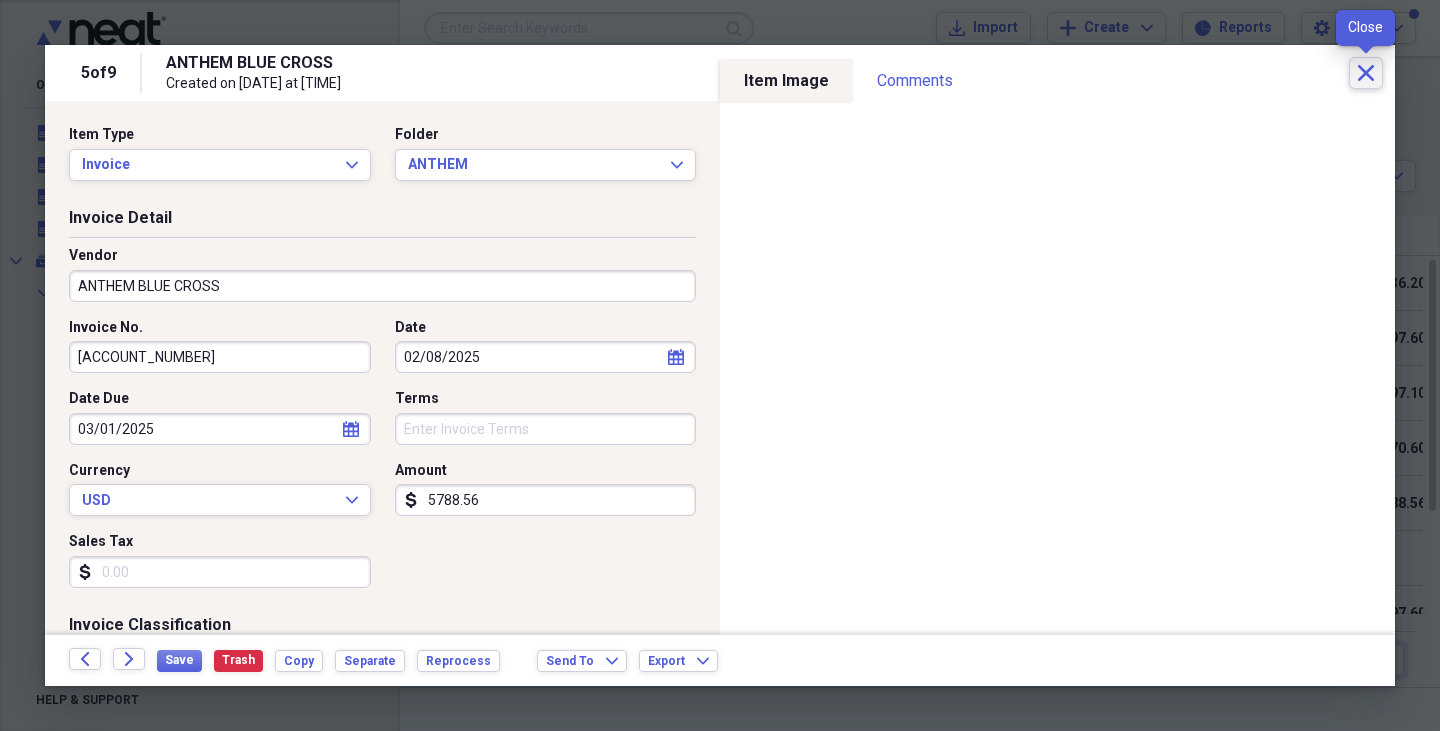 click 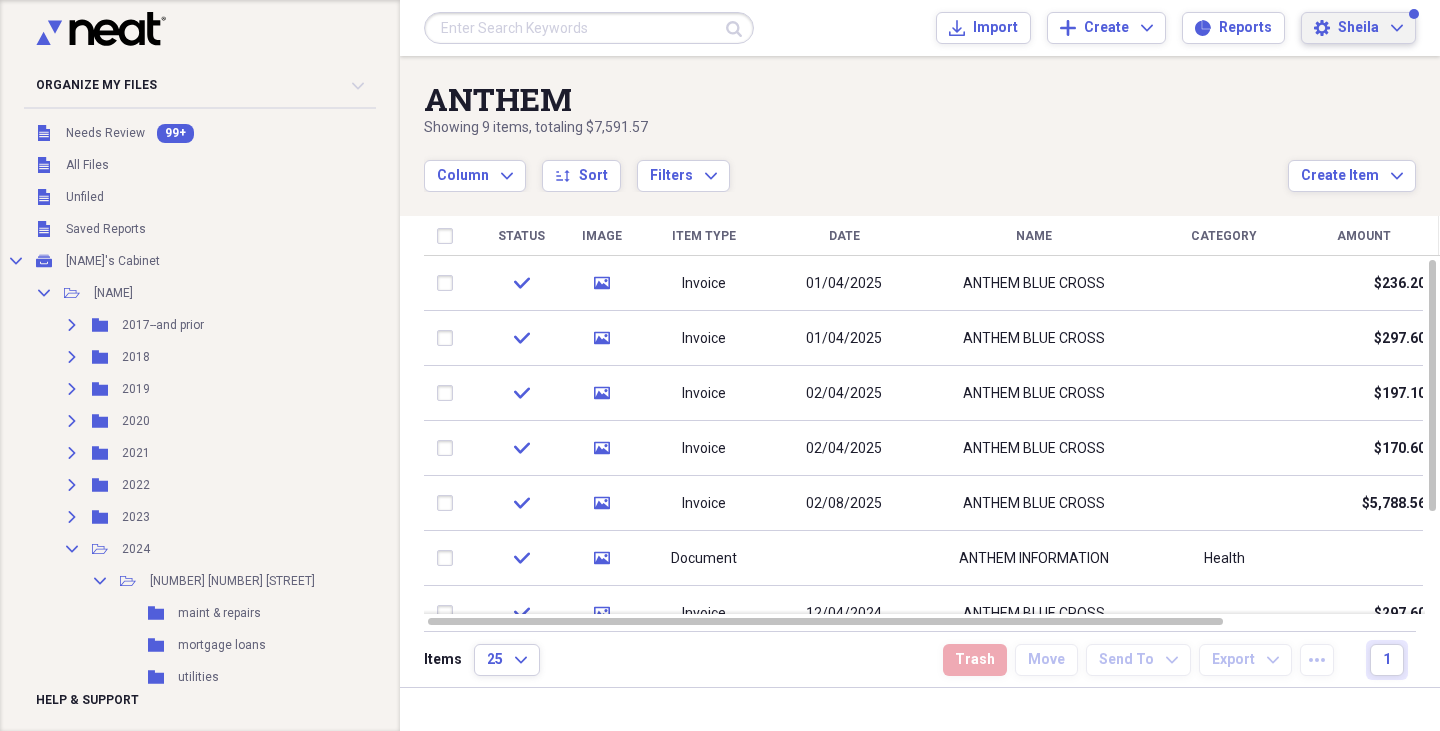 click on "sheila" at bounding box center (1358, 28) 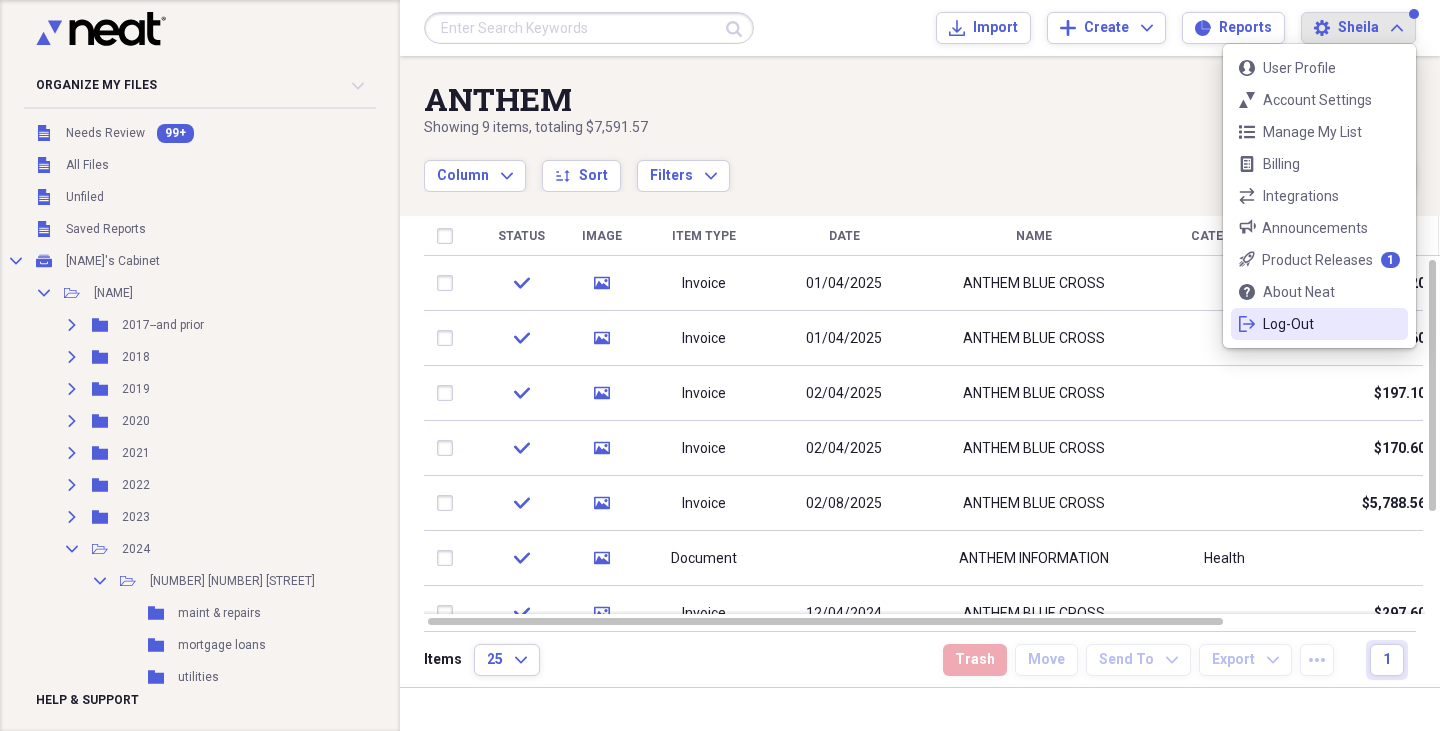 click on "Log-Out" at bounding box center (1319, 324) 